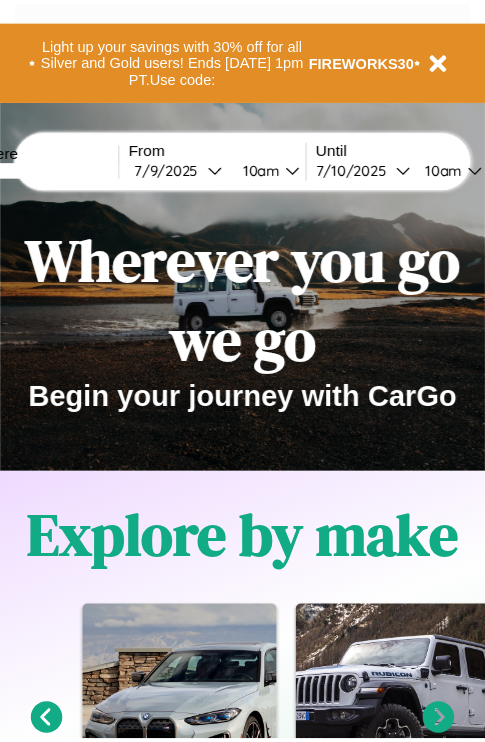 scroll, scrollTop: 0, scrollLeft: 0, axis: both 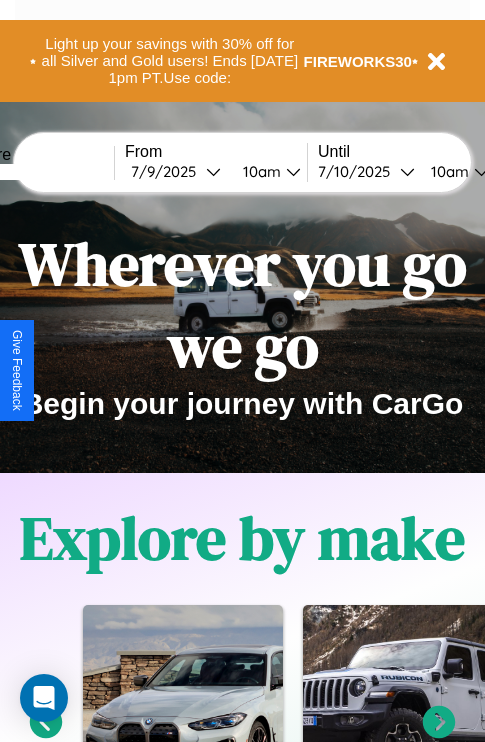 click at bounding box center (39, 172) 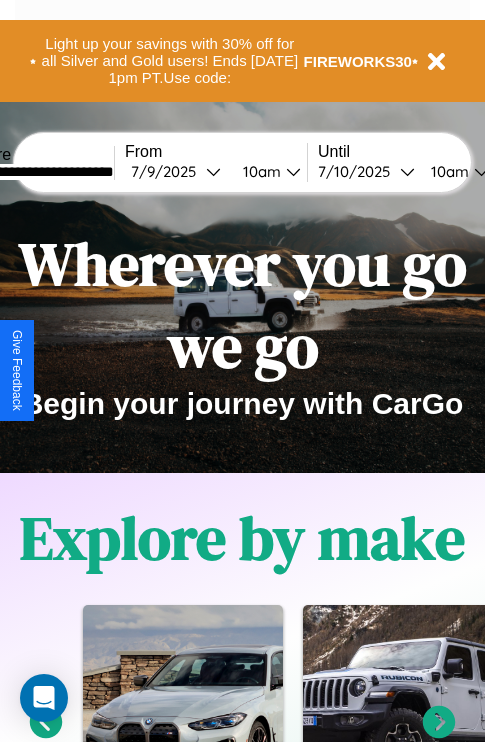 type on "**********" 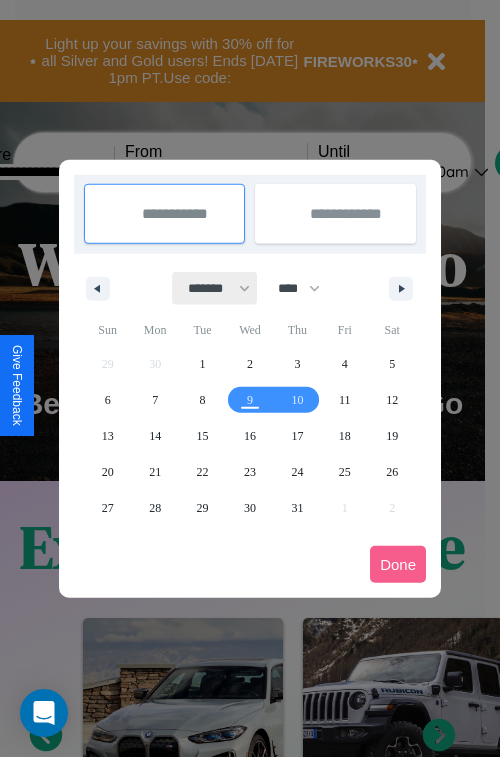 click on "******* ******** ***** ***** *** **** **** ****** ********* ******* ******** ********" at bounding box center [215, 288] 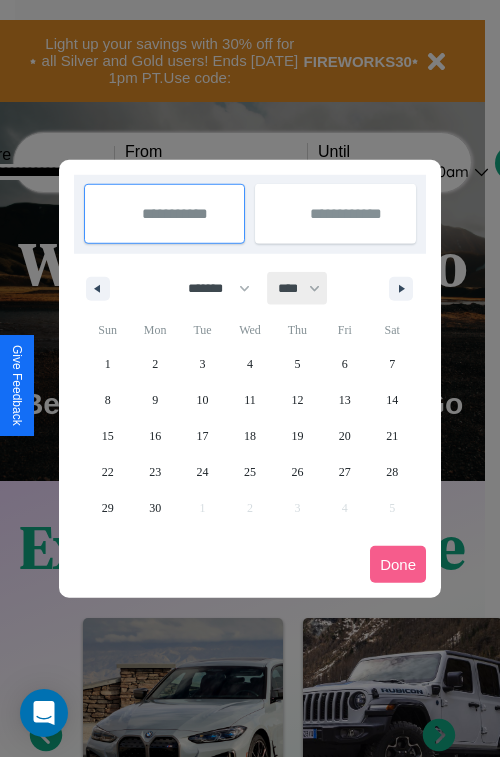 click on "**** **** **** **** **** **** **** **** **** **** **** **** **** **** **** **** **** **** **** **** **** **** **** **** **** **** **** **** **** **** **** **** **** **** **** **** **** **** **** **** **** **** **** **** **** **** **** **** **** **** **** **** **** **** **** **** **** **** **** **** **** **** **** **** **** **** **** **** **** **** **** **** **** **** **** **** **** **** **** **** **** **** **** **** **** **** **** **** **** **** **** **** **** **** **** **** **** **** **** **** **** **** **** **** **** **** **** **** **** **** **** **** **** **** **** **** **** **** **** **** ****" at bounding box center (298, 288) 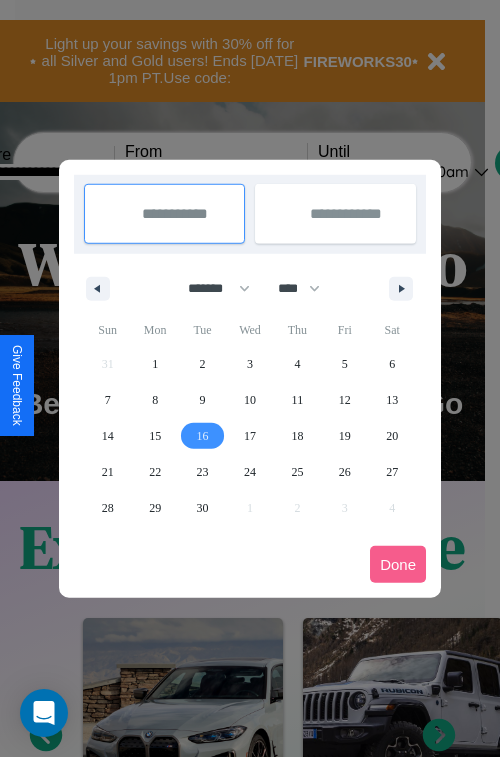 click on "16" at bounding box center [203, 436] 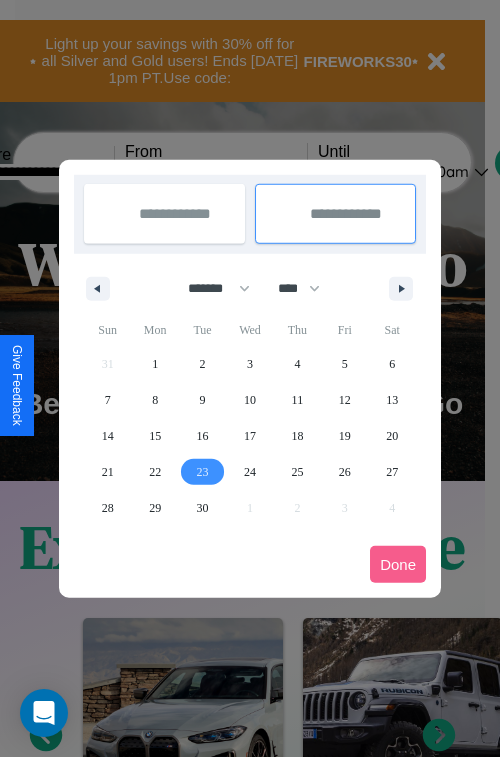 click on "23" at bounding box center (203, 472) 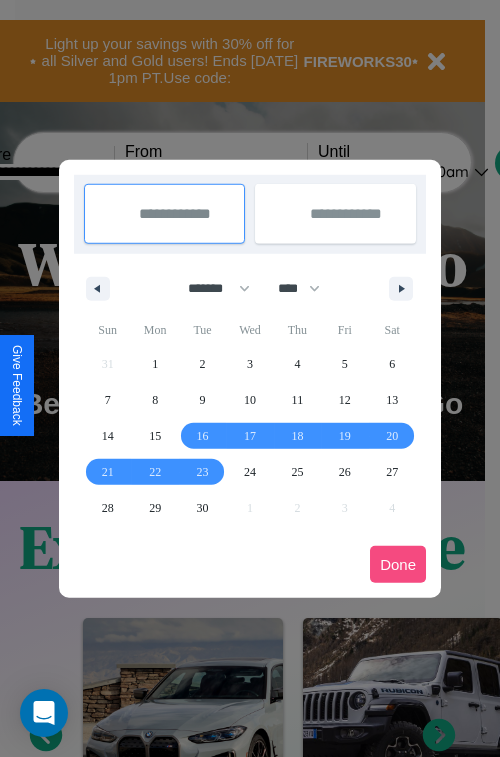 click on "Done" at bounding box center [398, 564] 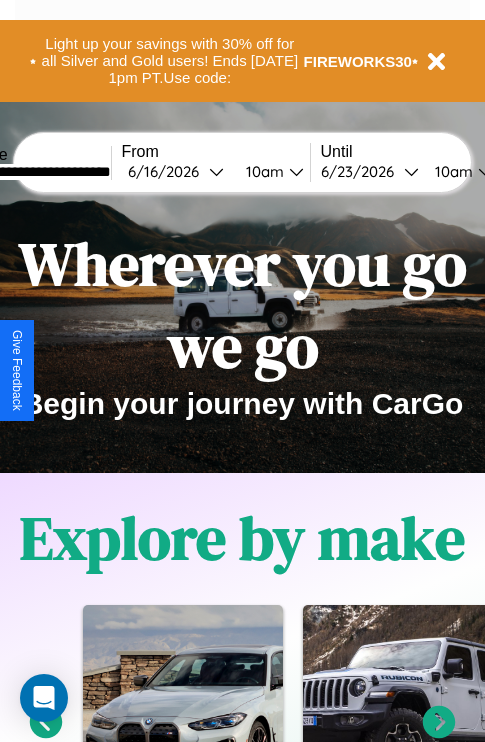 scroll, scrollTop: 0, scrollLeft: 75, axis: horizontal 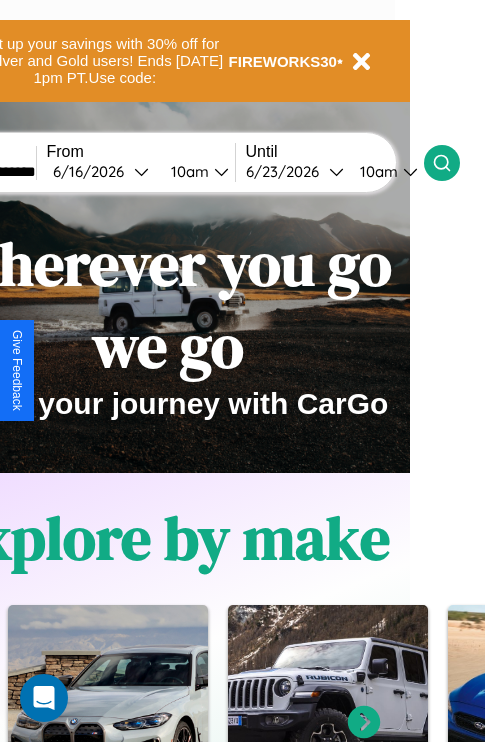 click 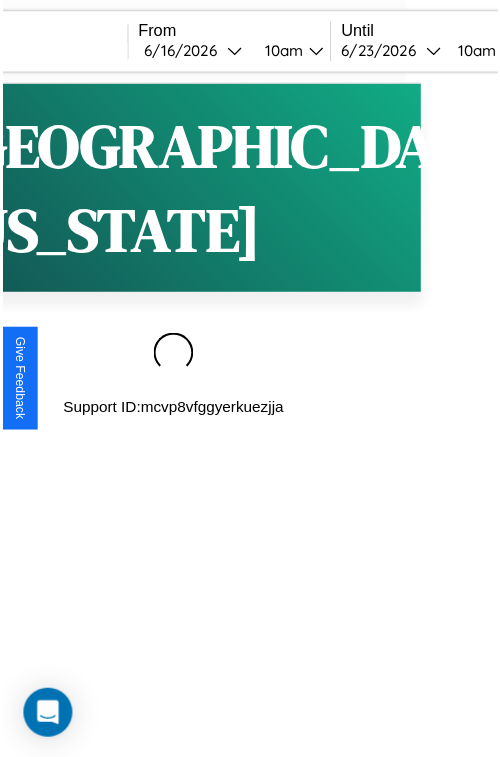 scroll, scrollTop: 0, scrollLeft: 0, axis: both 